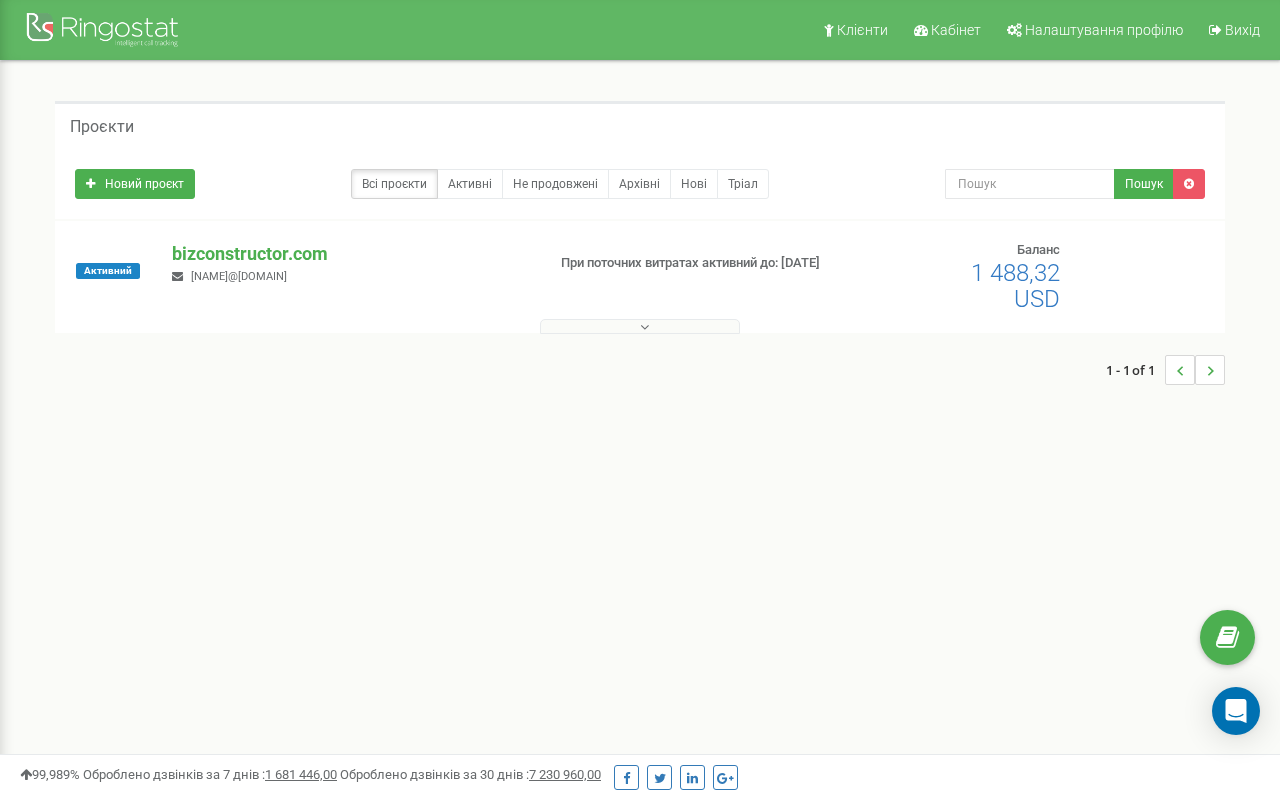scroll, scrollTop: 0, scrollLeft: 0, axis: both 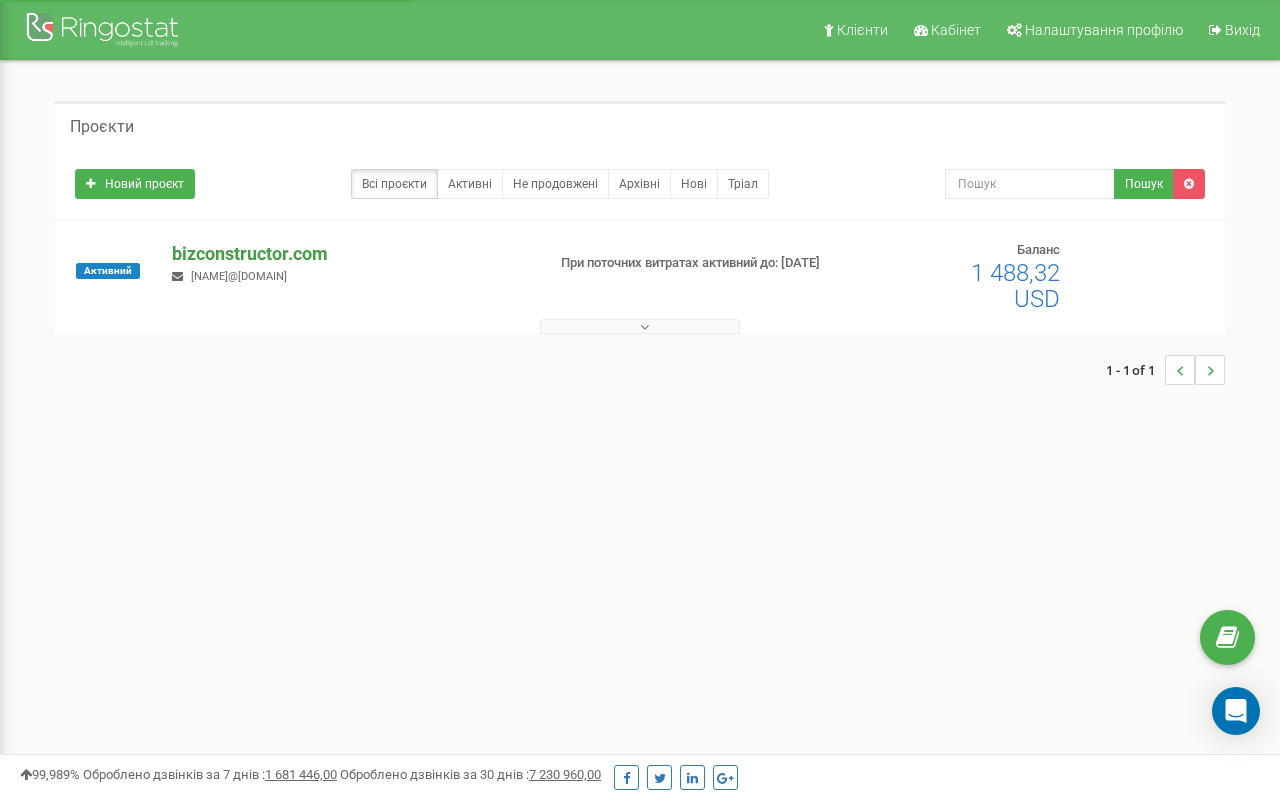 click on "bizconstructor.com" at bounding box center (350, 254) 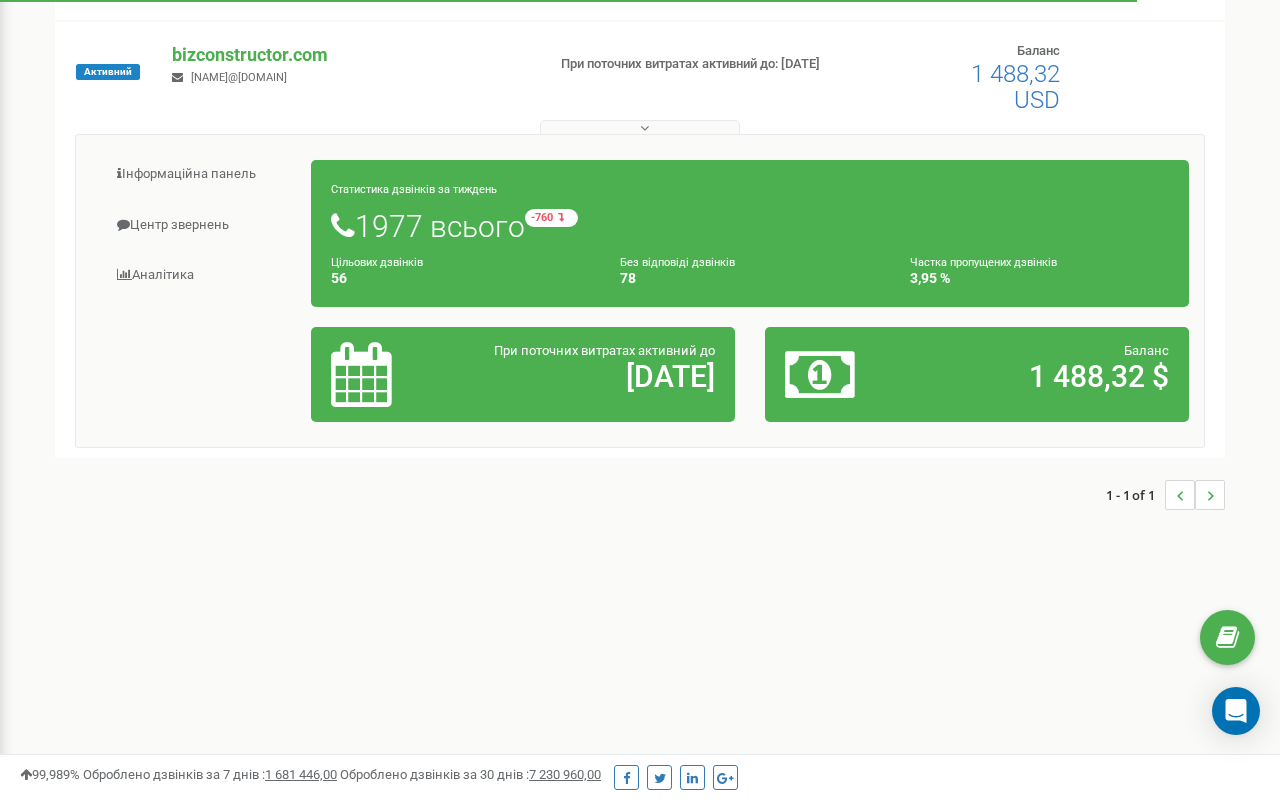 scroll, scrollTop: 400, scrollLeft: 0, axis: vertical 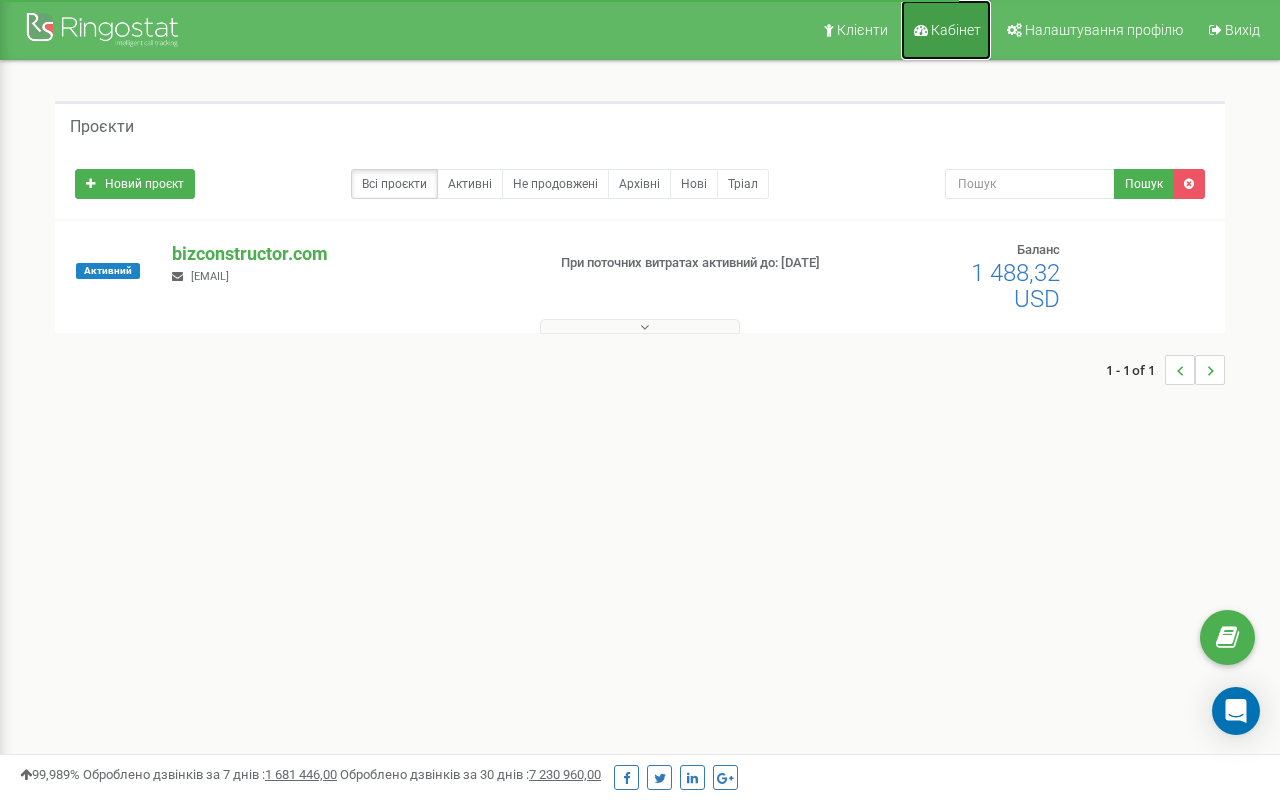 click on "Кабінет" at bounding box center (956, 30) 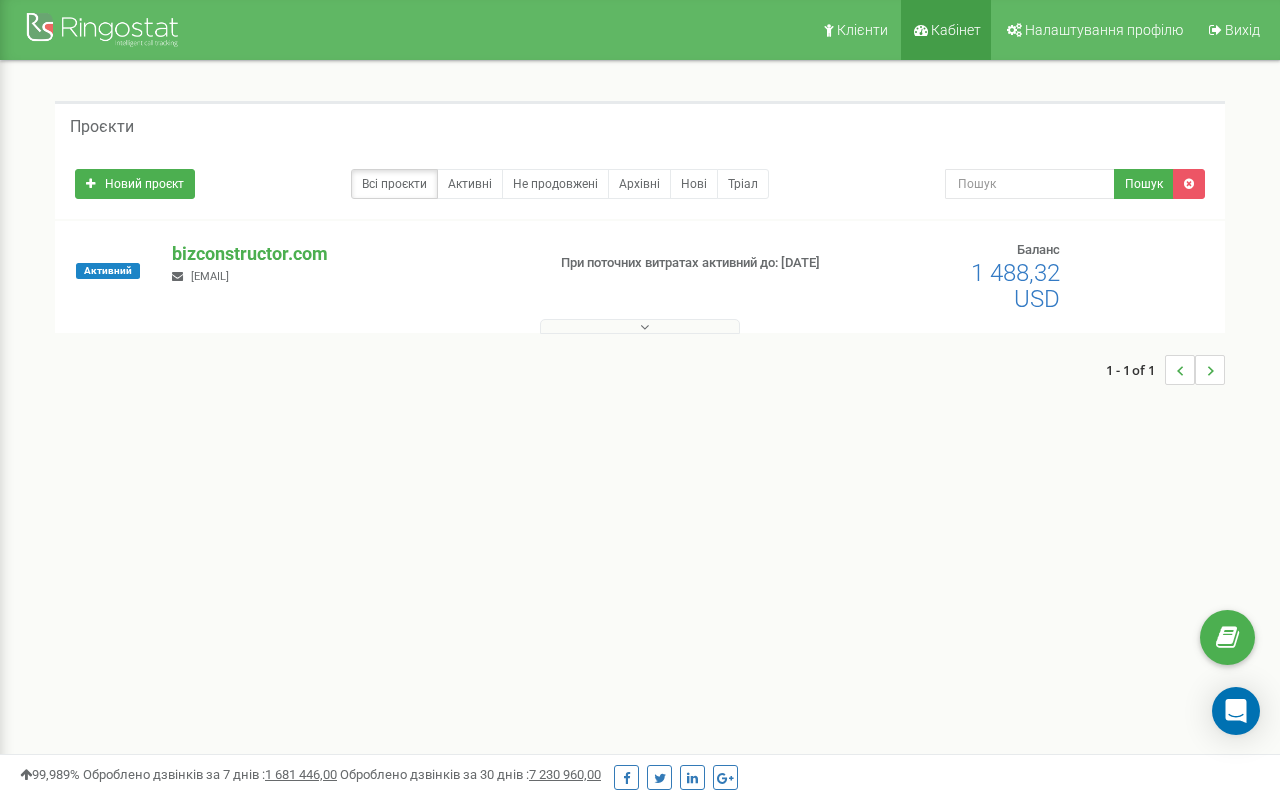 scroll, scrollTop: 0, scrollLeft: 0, axis: both 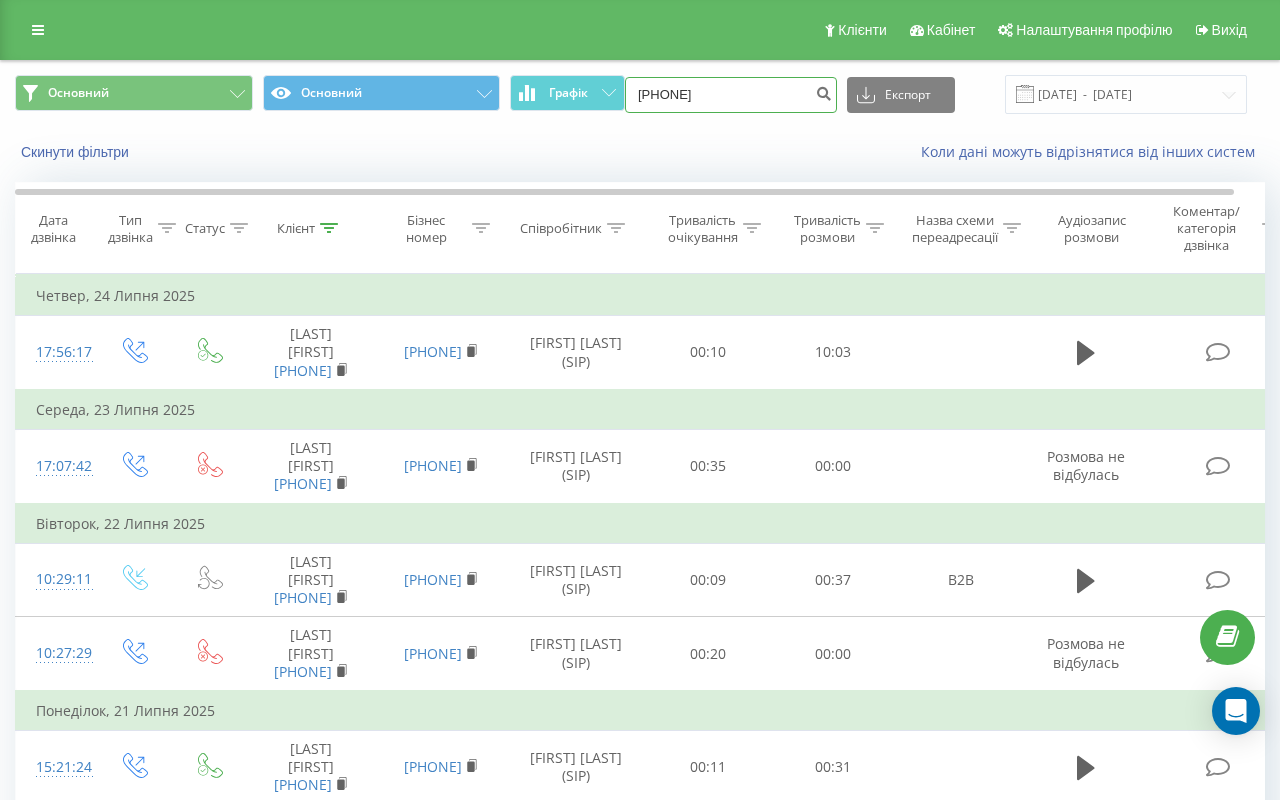 click on "0674680130" at bounding box center [731, 95] 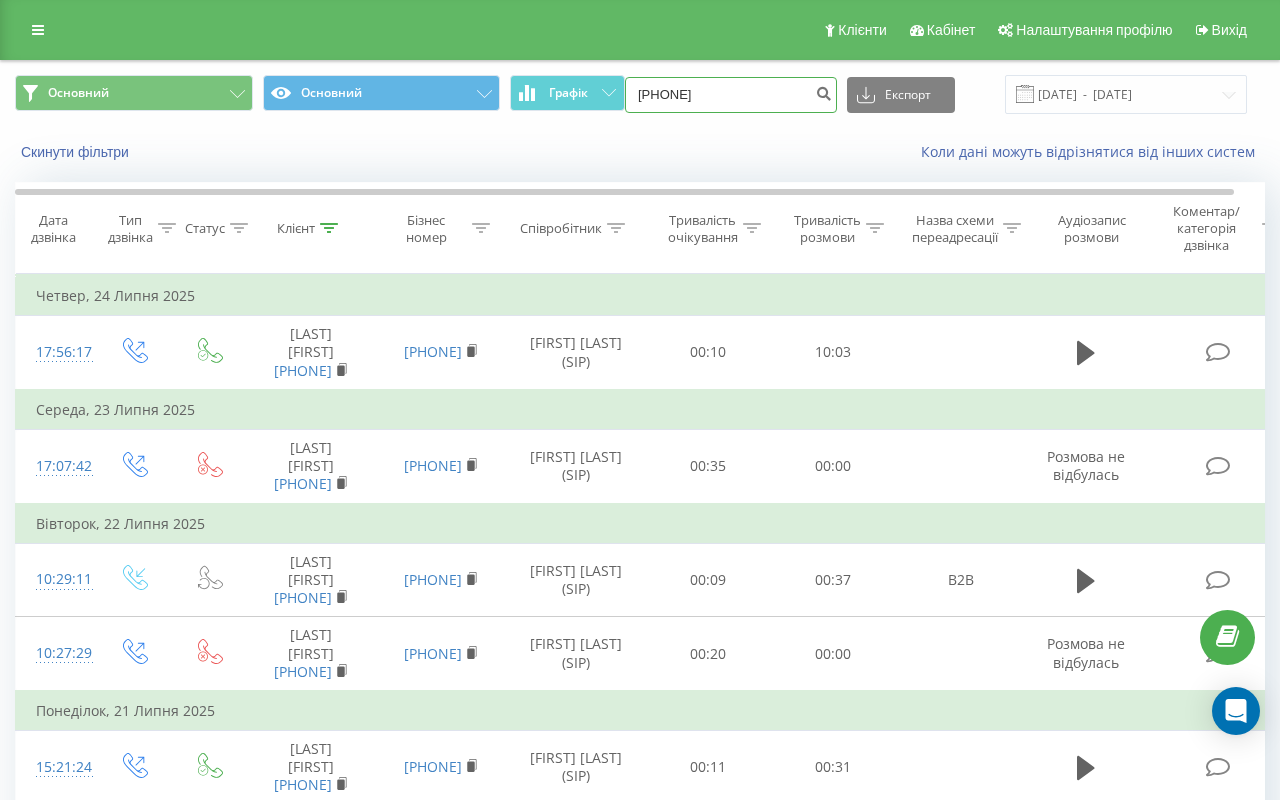 paste on "+380976494769" 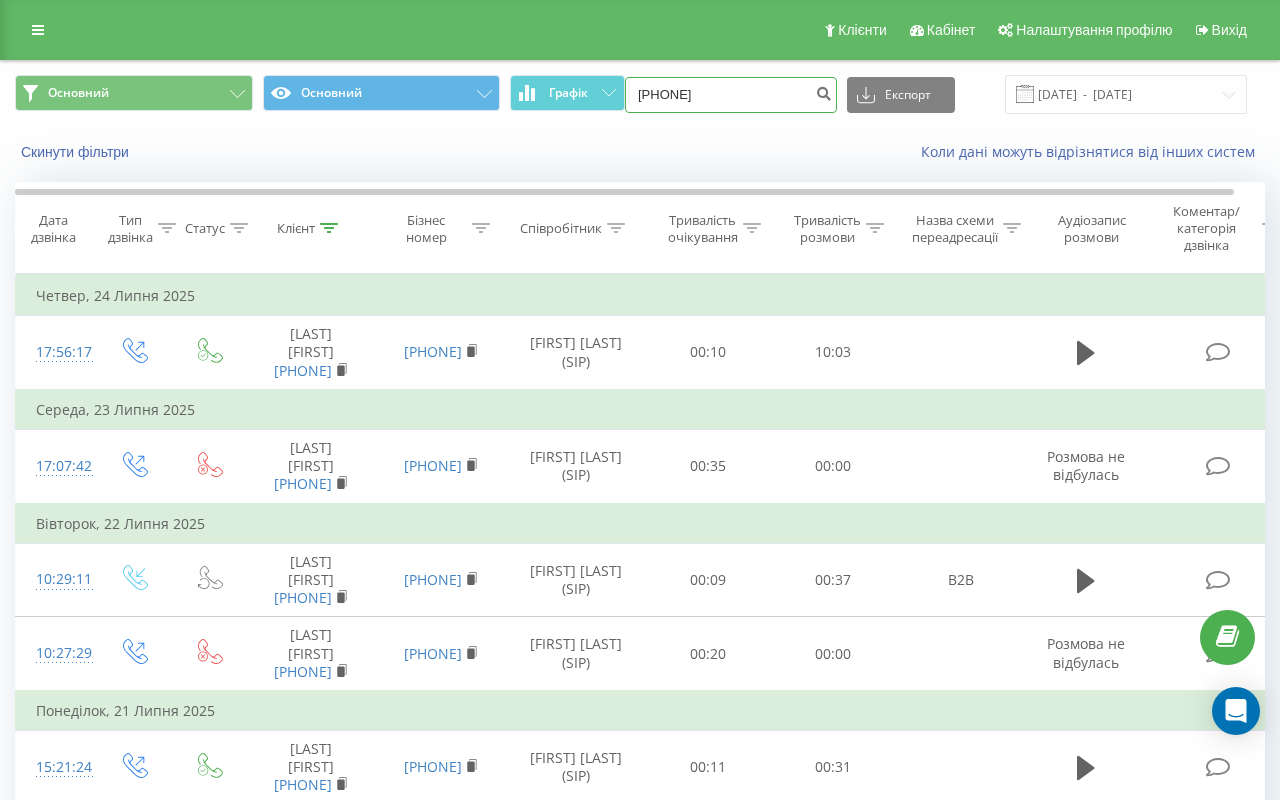 click on "+380976494769" at bounding box center (731, 95) 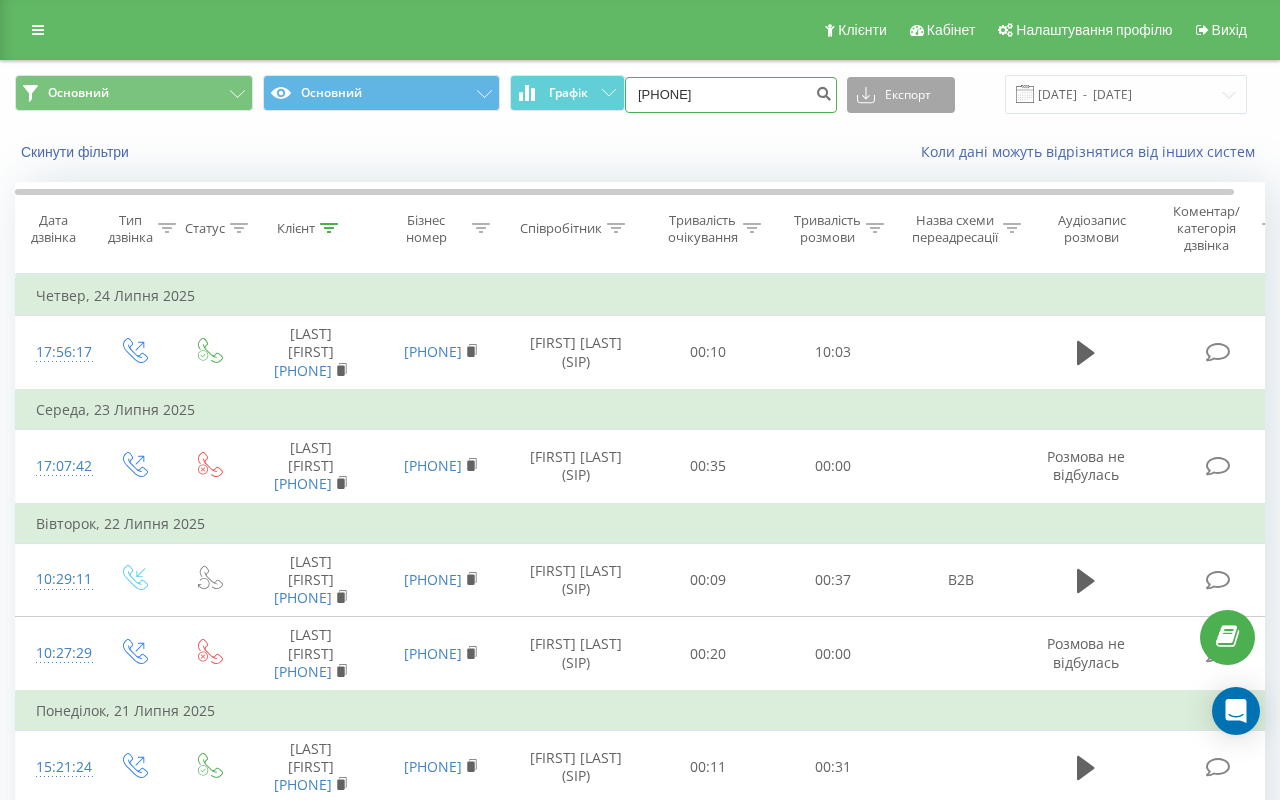type on "[PHONE]" 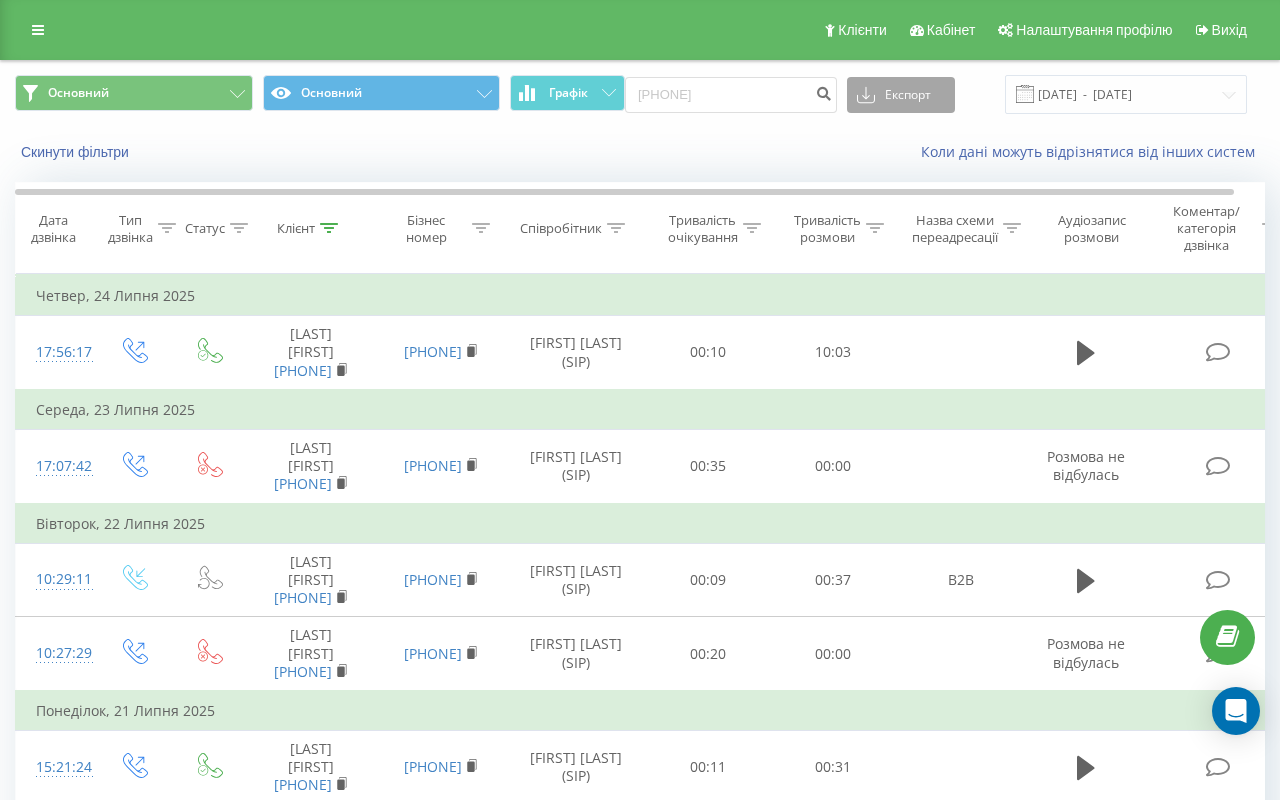 click on "Експорт" at bounding box center (901, 95) 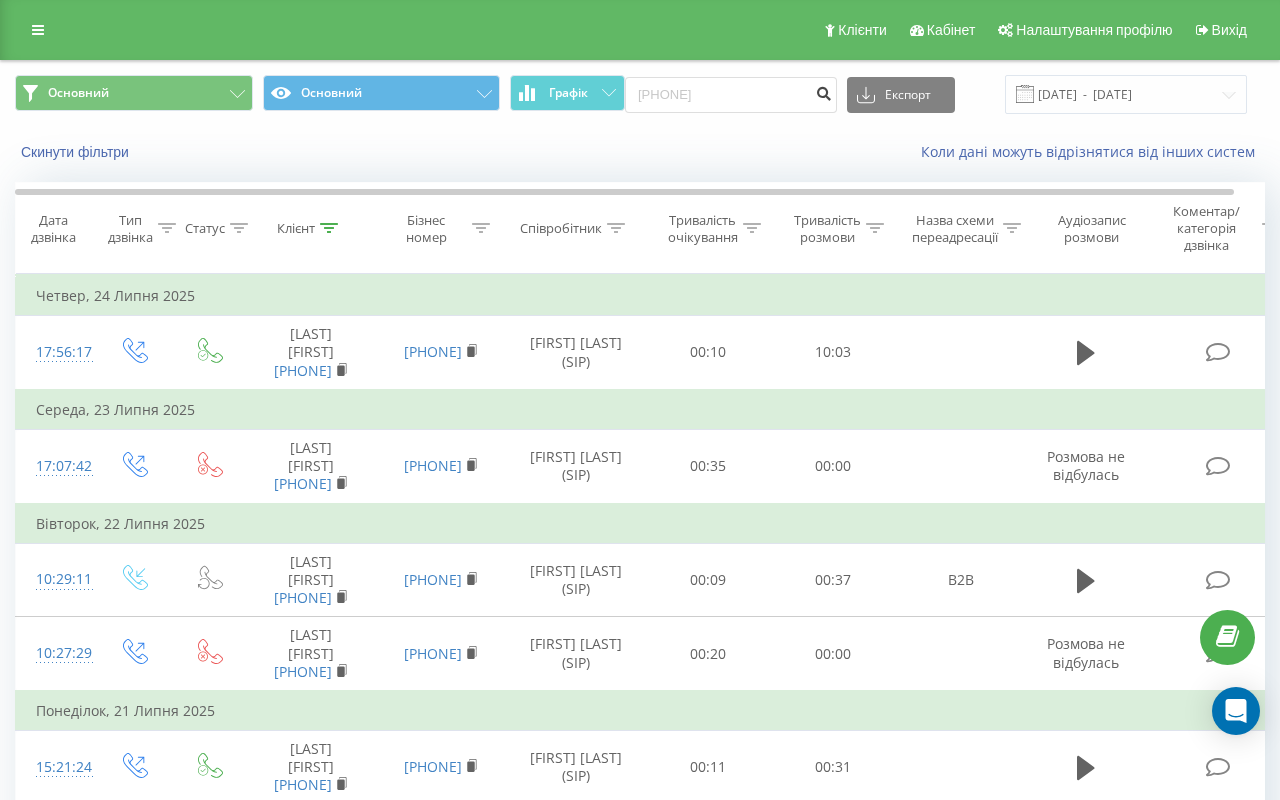 click at bounding box center (823, 91) 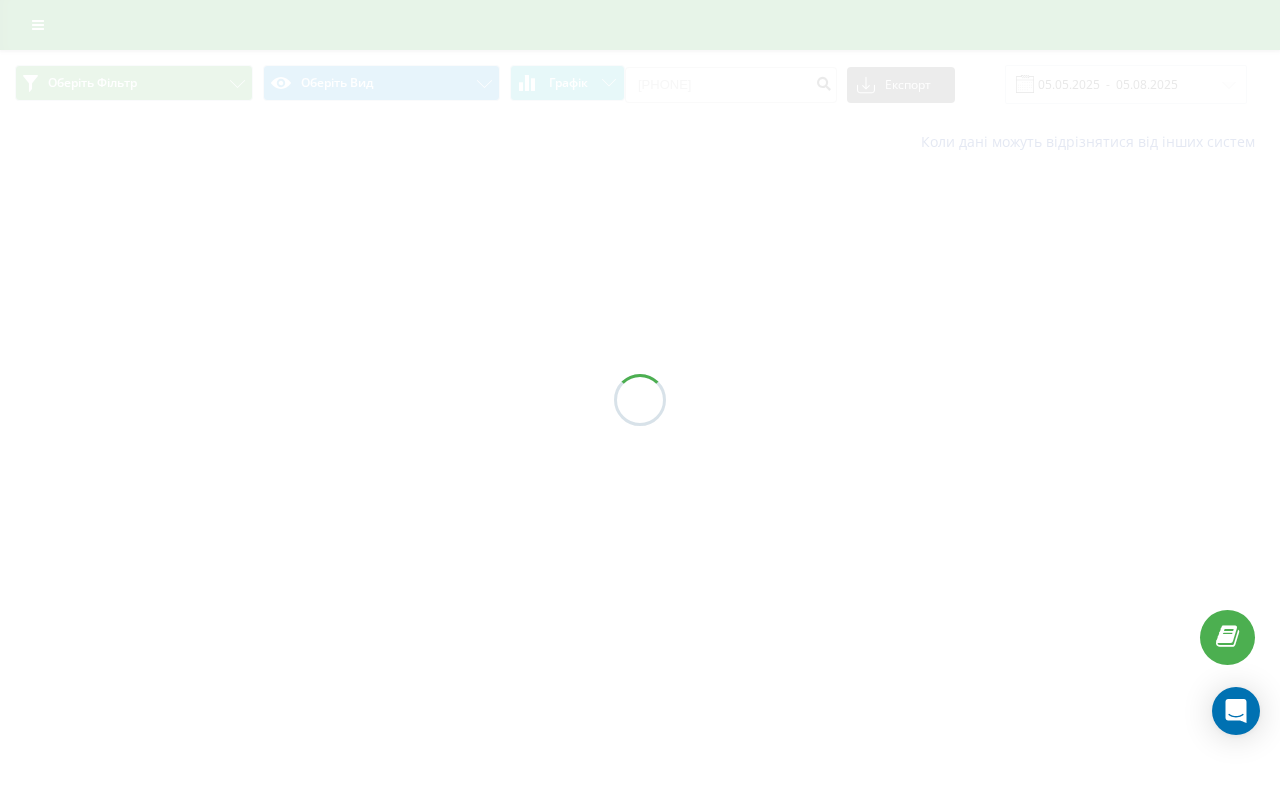 scroll, scrollTop: 0, scrollLeft: 0, axis: both 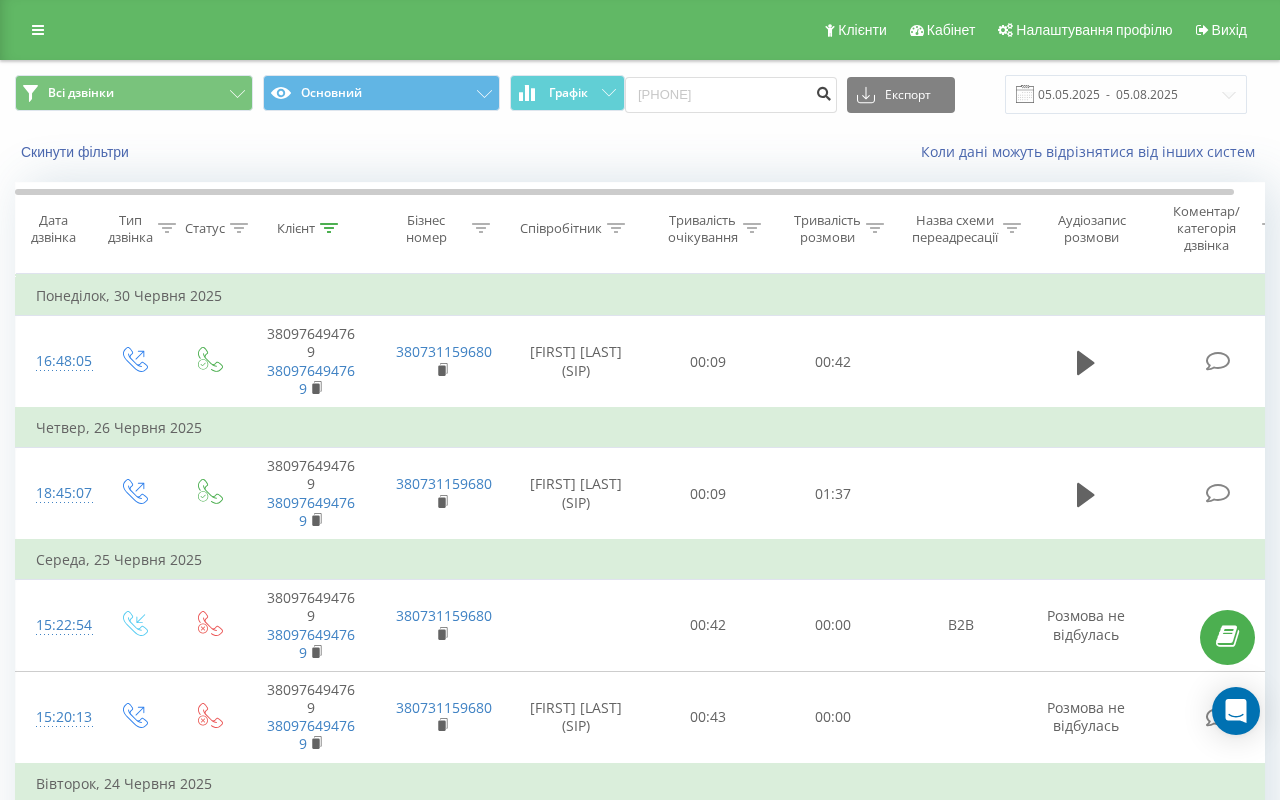 click at bounding box center (823, 91) 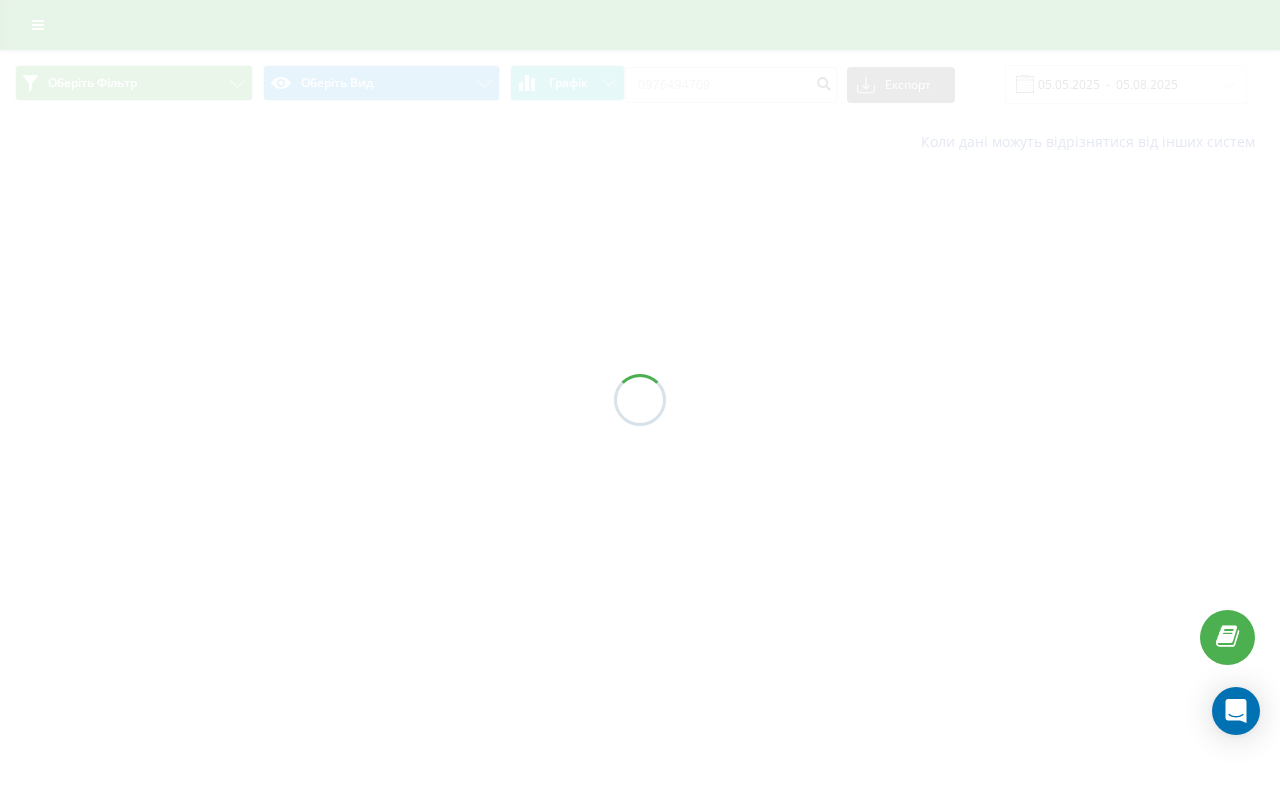 scroll, scrollTop: 0, scrollLeft: 0, axis: both 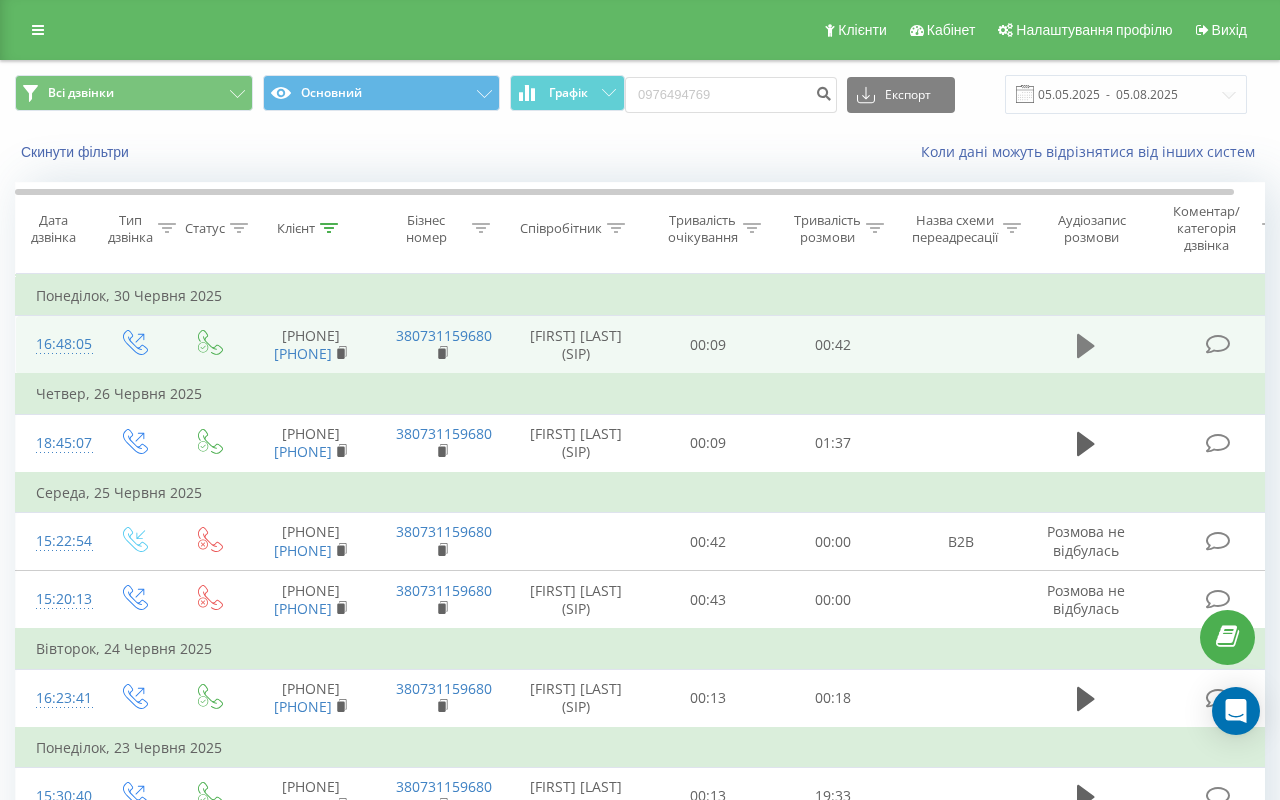 click 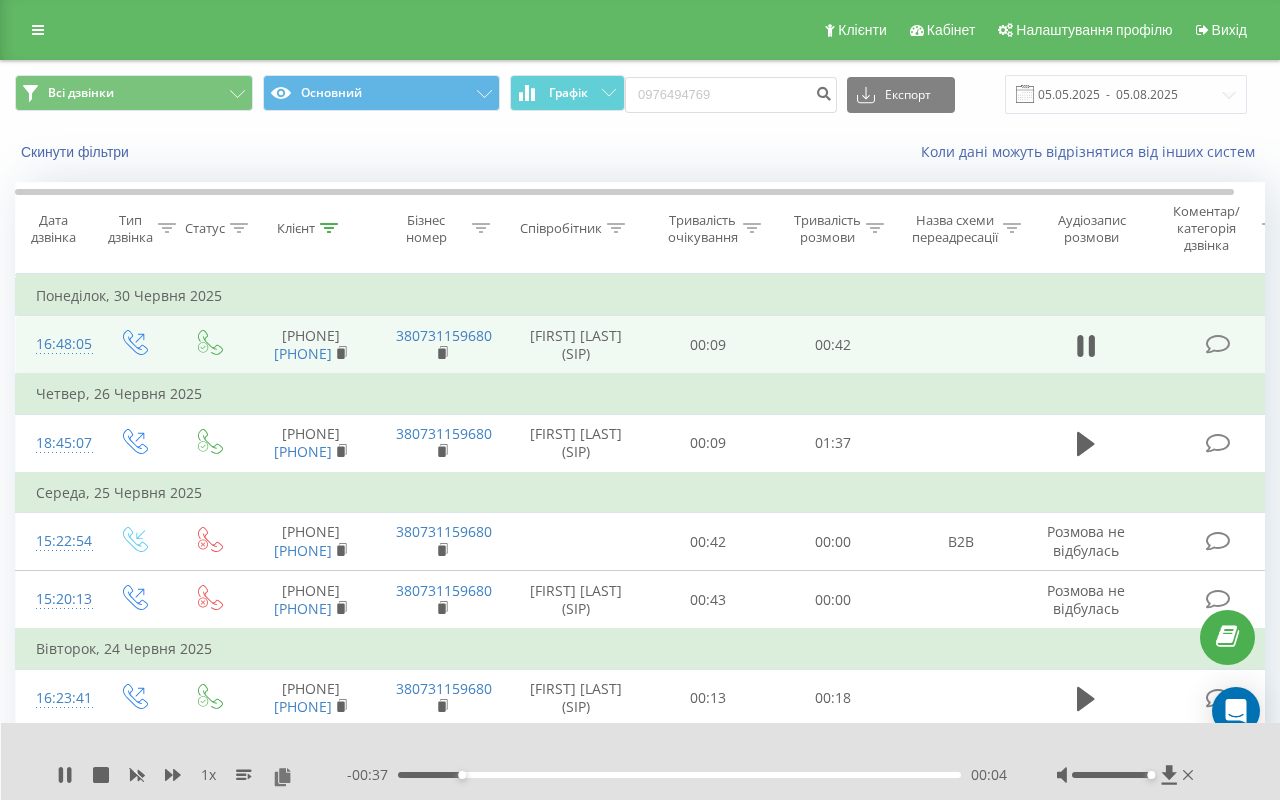 click on "1 x" at bounding box center (208, 775) 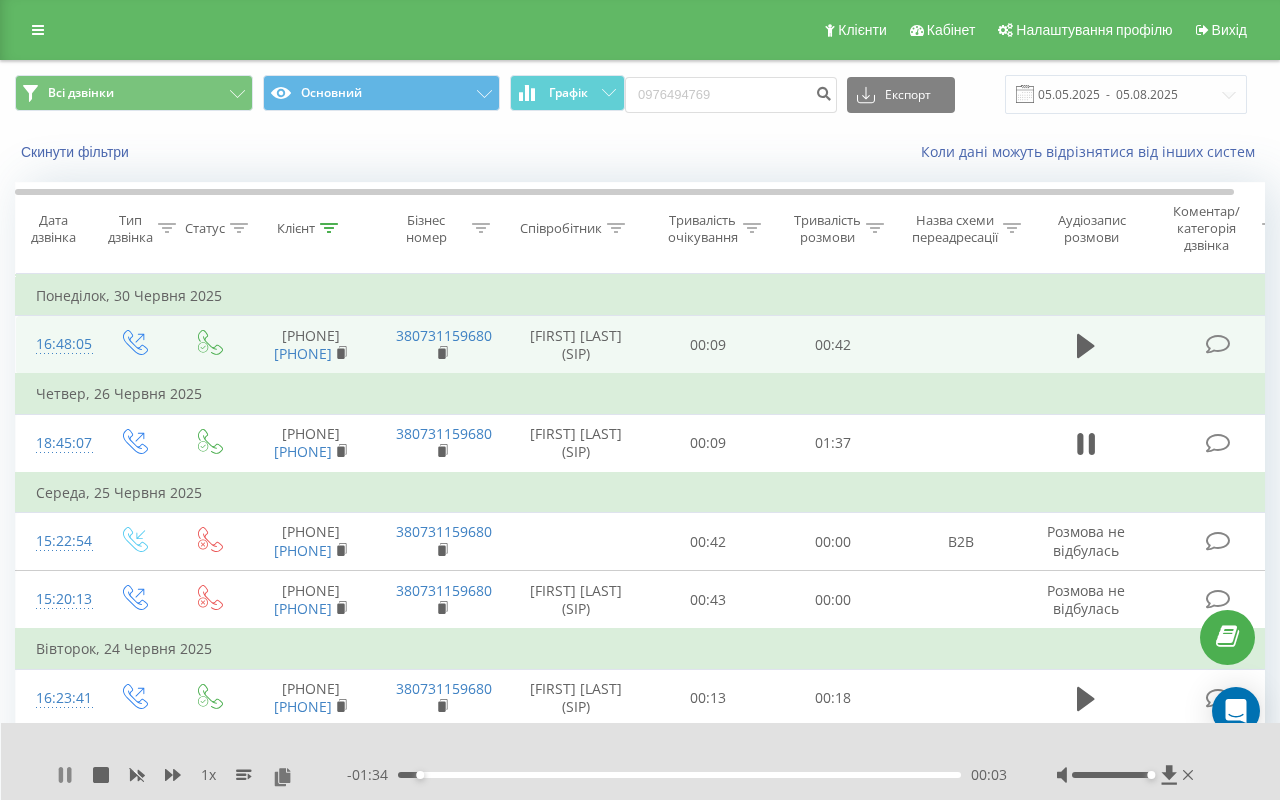click 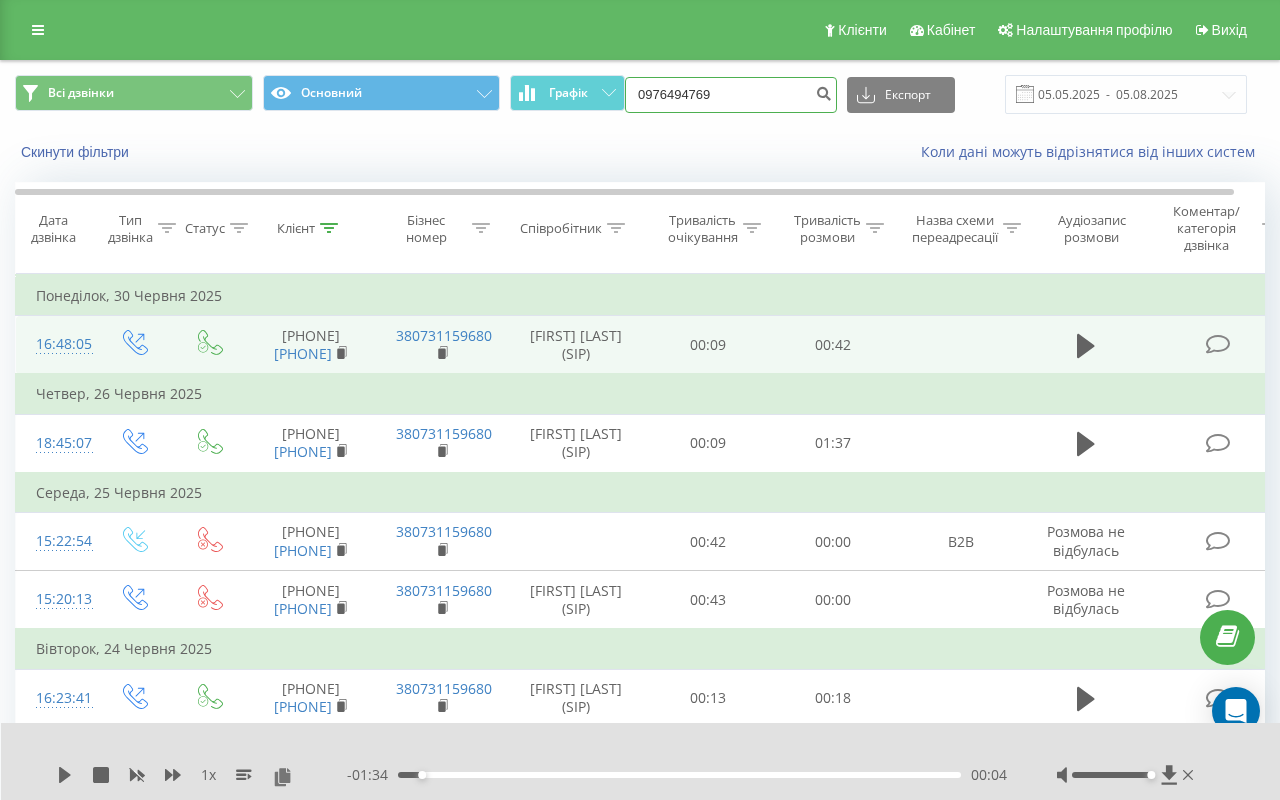 click on "0976494769" at bounding box center [731, 95] 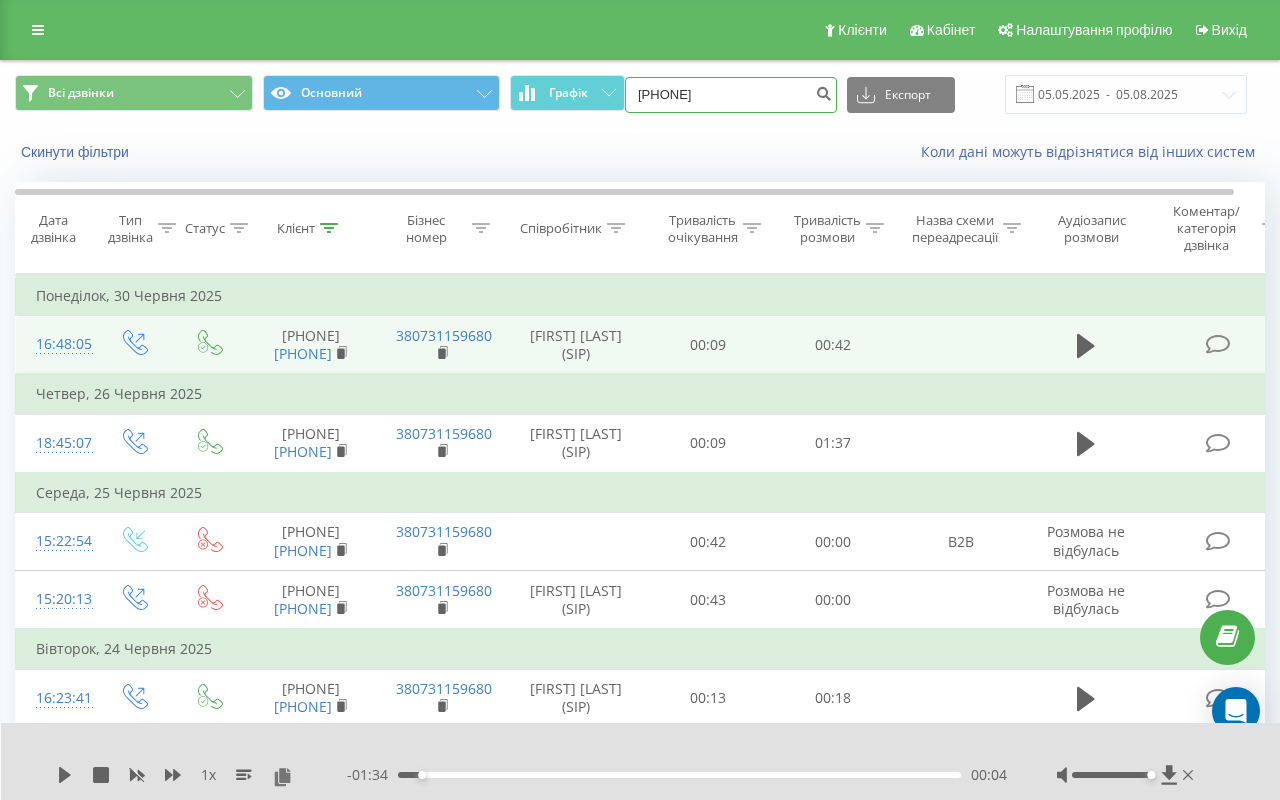 click on "[PHONE]" at bounding box center (731, 95) 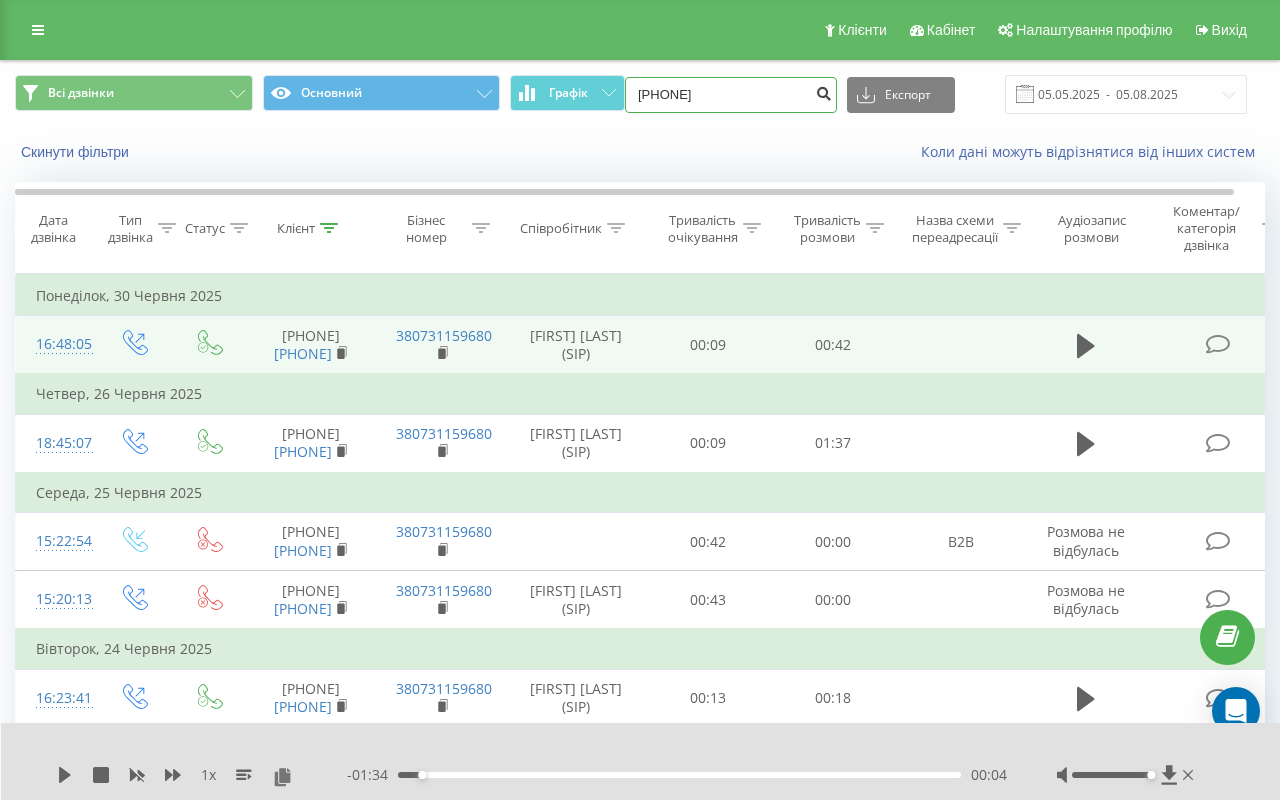 type on "[PHONE]" 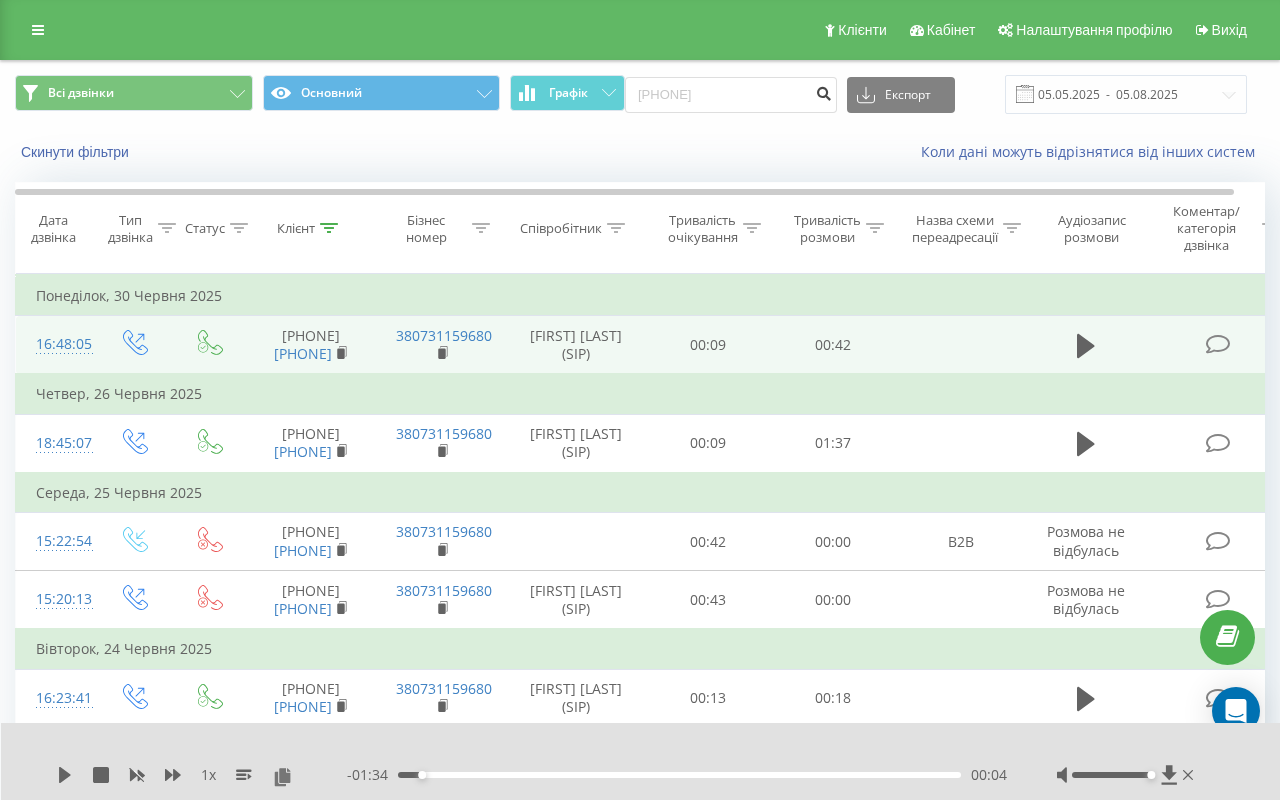 click at bounding box center (823, 91) 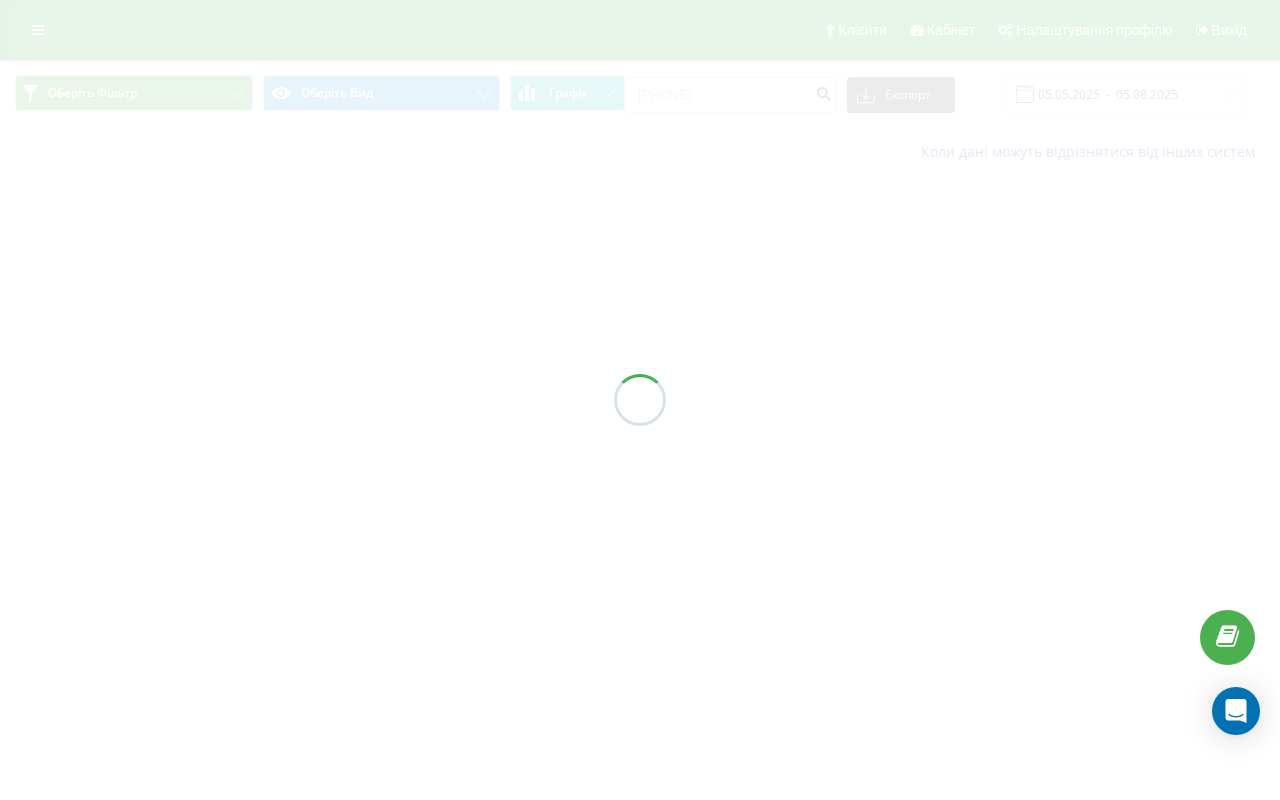 scroll, scrollTop: 0, scrollLeft: 0, axis: both 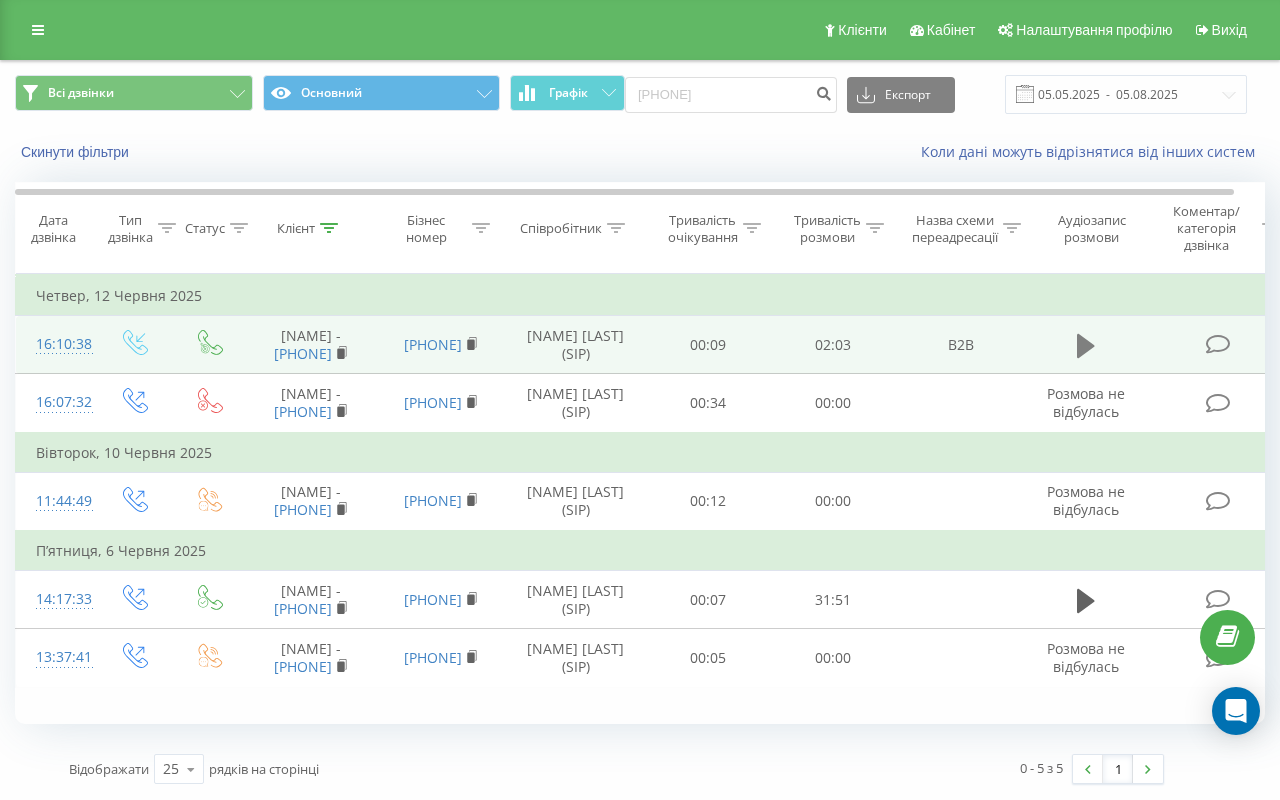 click 